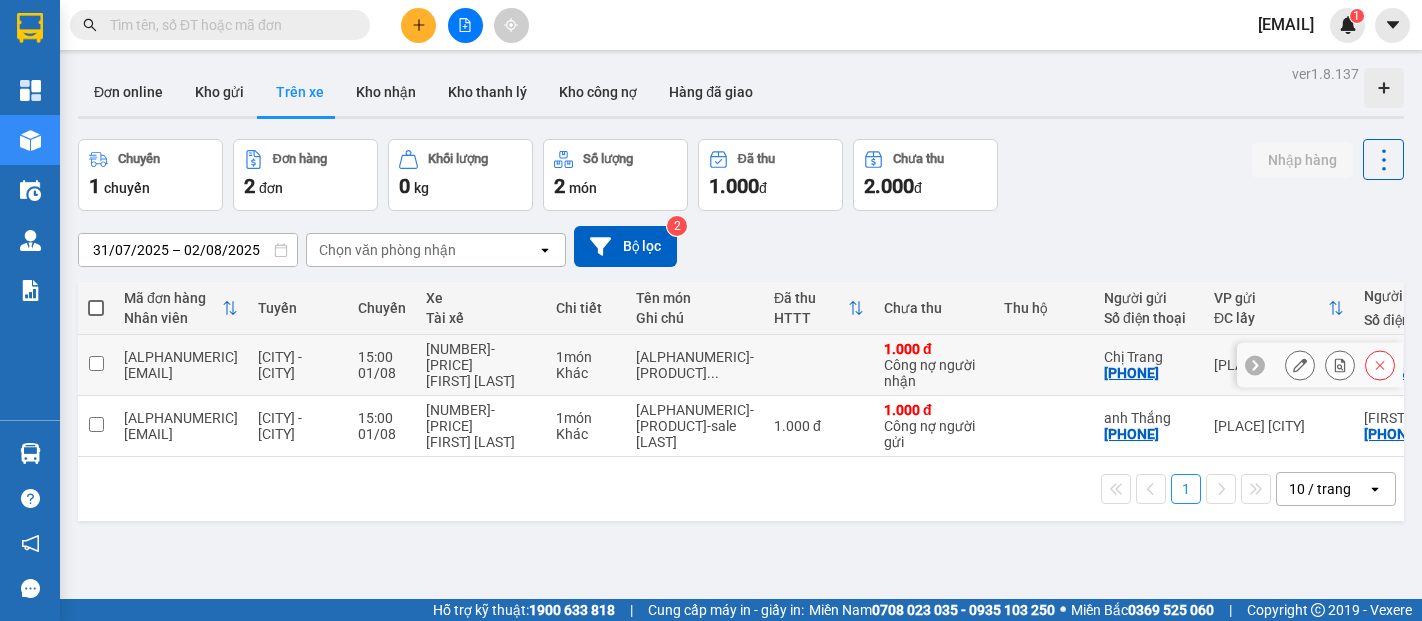 scroll, scrollTop: 0, scrollLeft: 0, axis: both 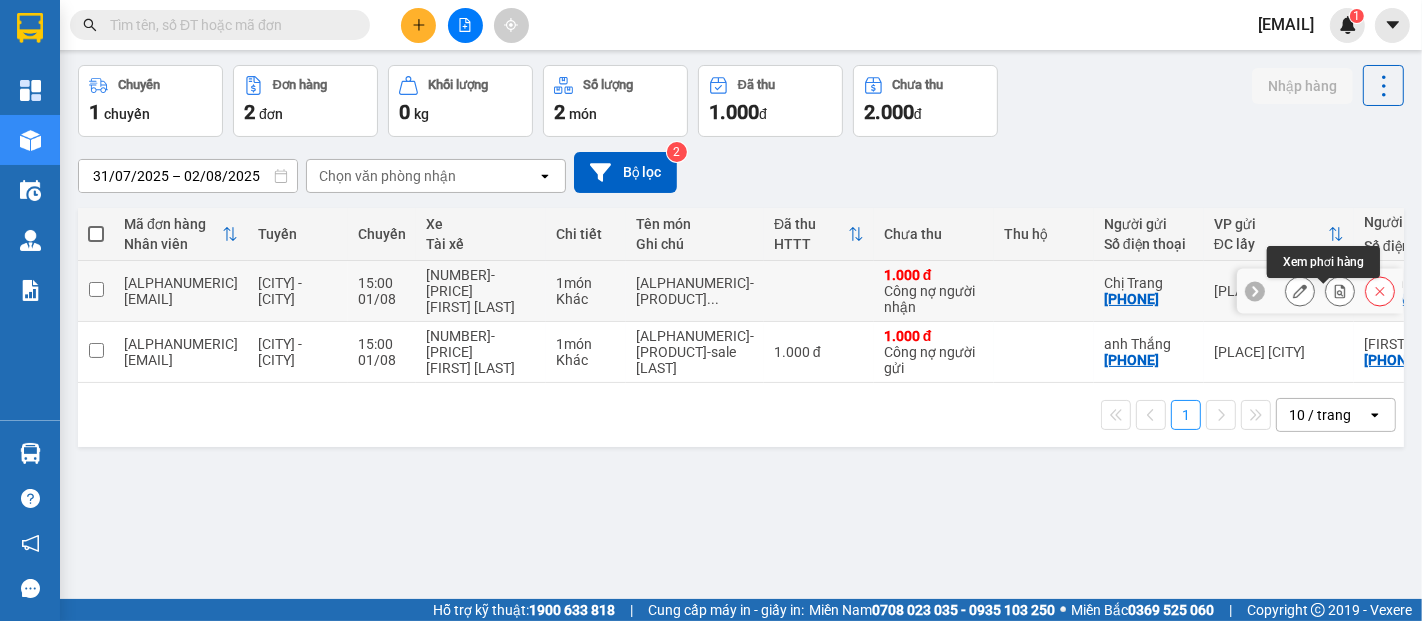 click 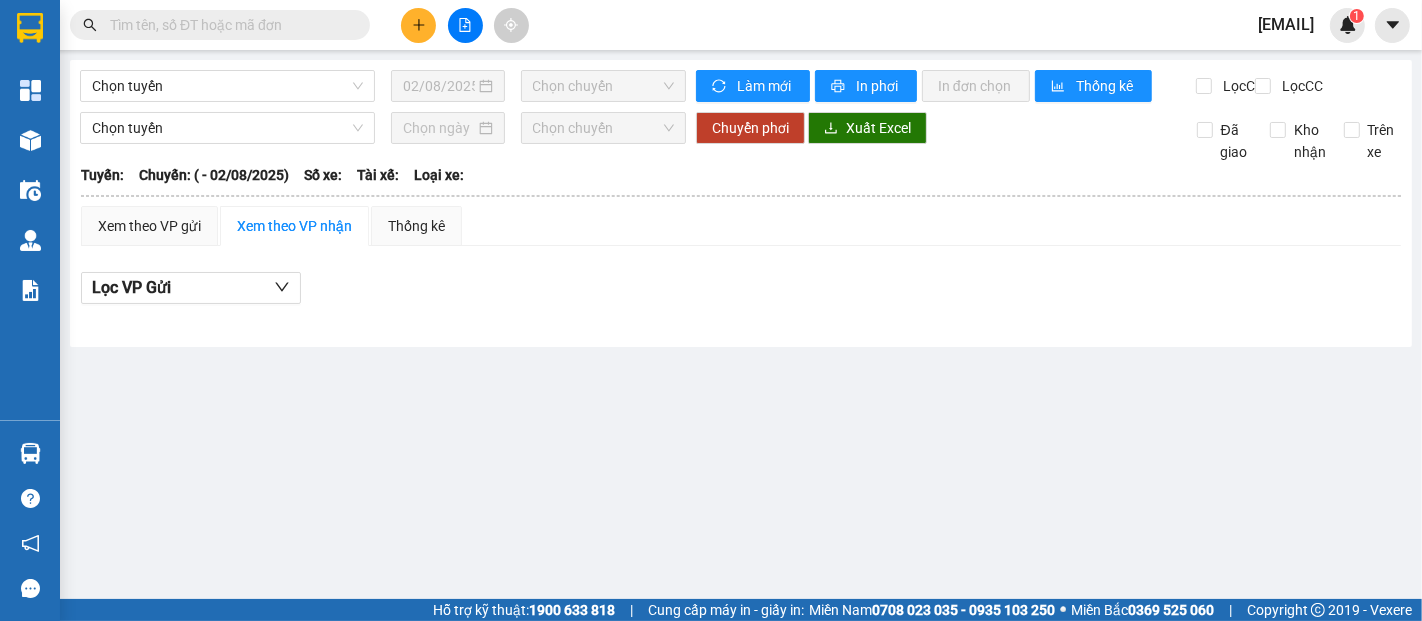 scroll, scrollTop: 0, scrollLeft: 0, axis: both 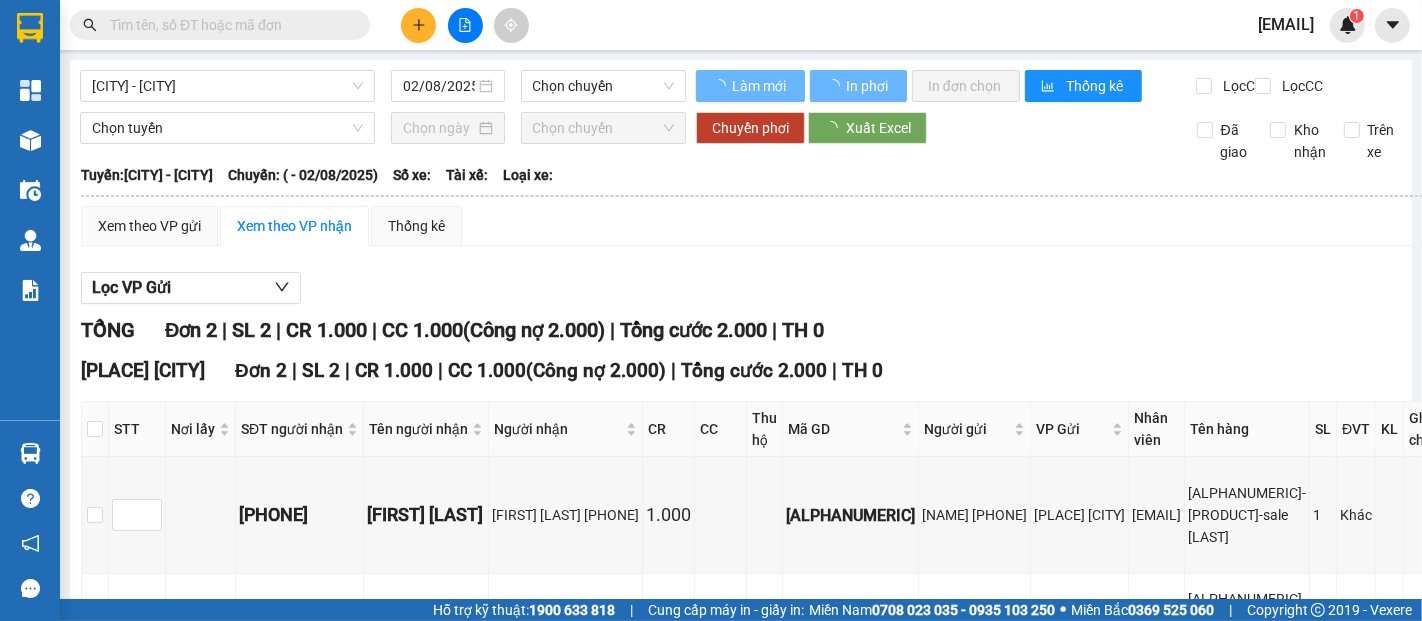 type on "01/08/2025" 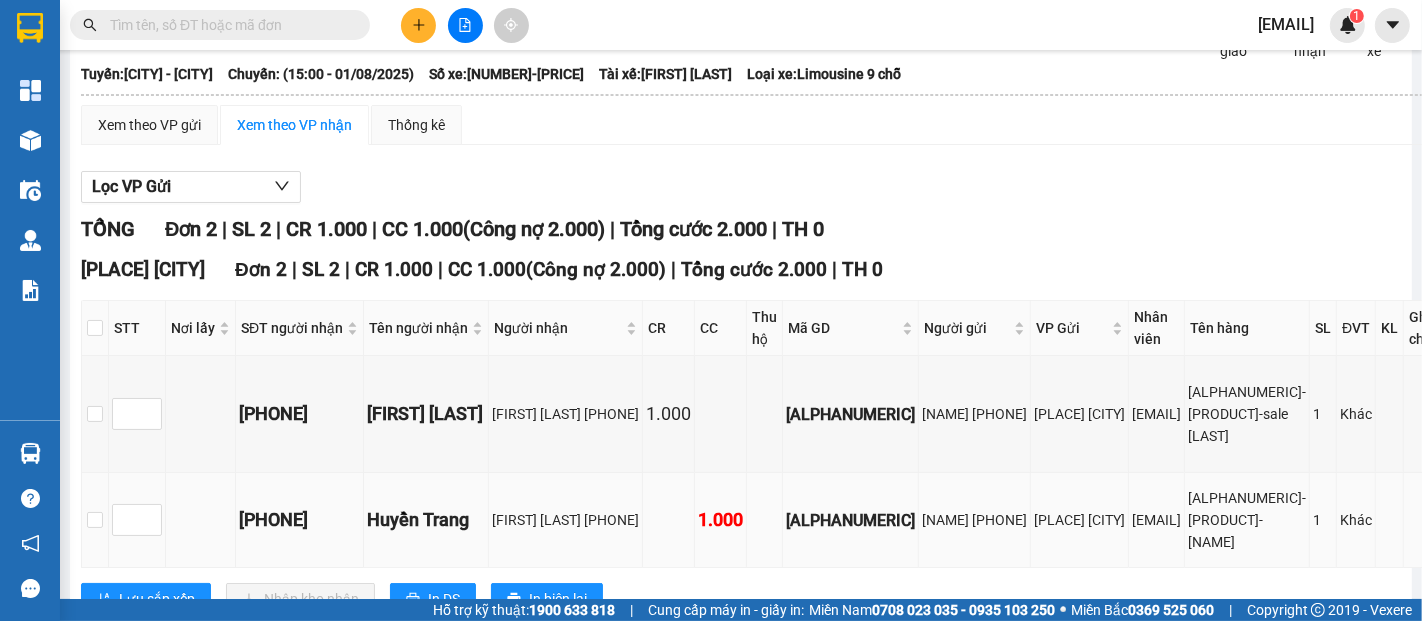 scroll, scrollTop: 248, scrollLeft: 0, axis: vertical 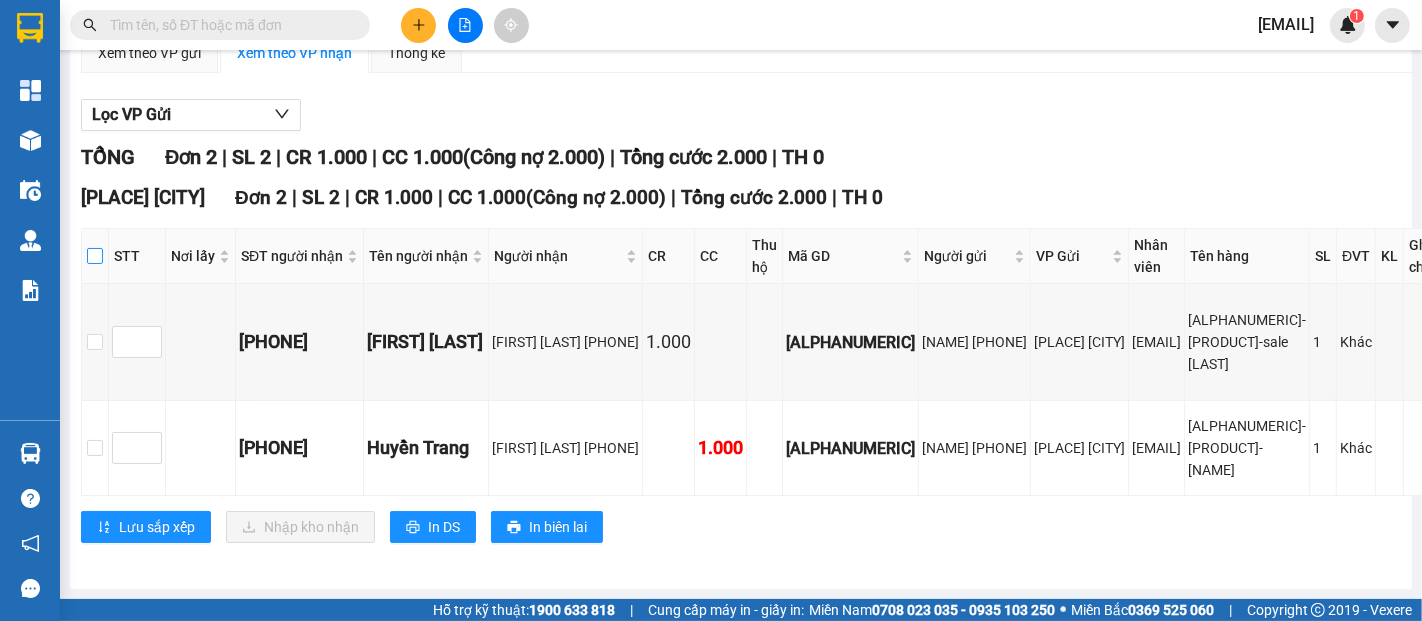 click at bounding box center [95, 256] 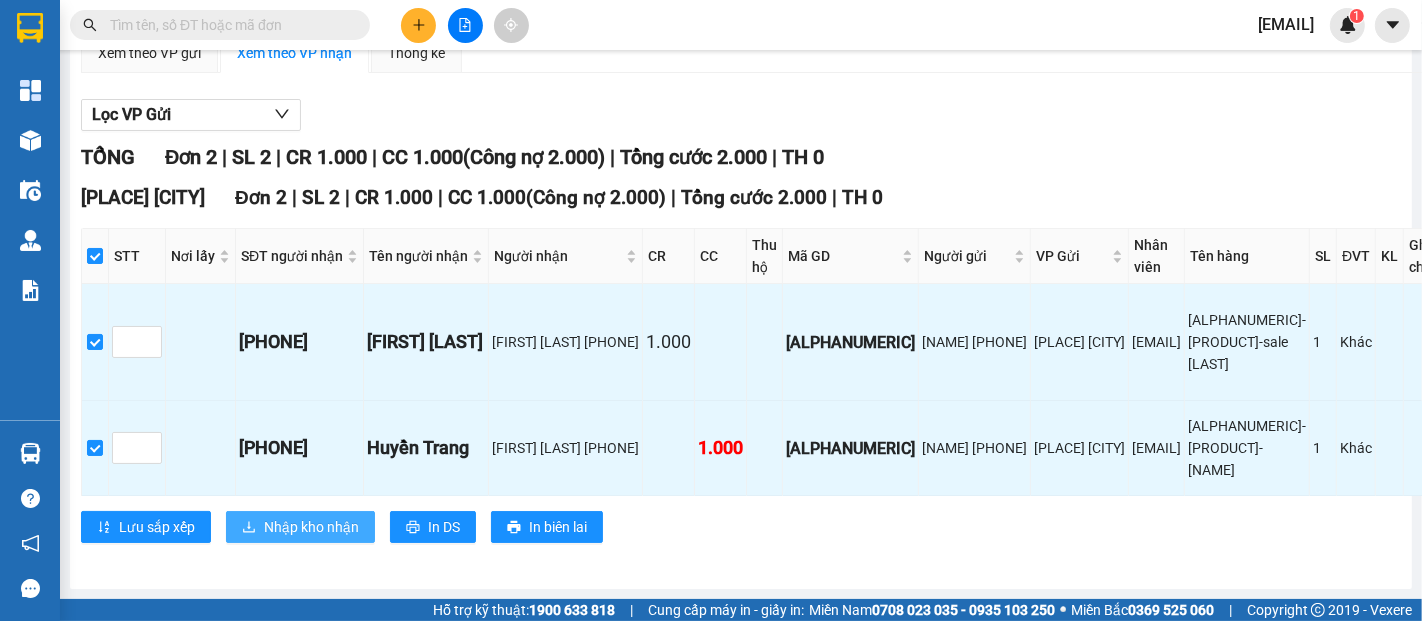 click on "Nhập kho nhận" at bounding box center [311, 527] 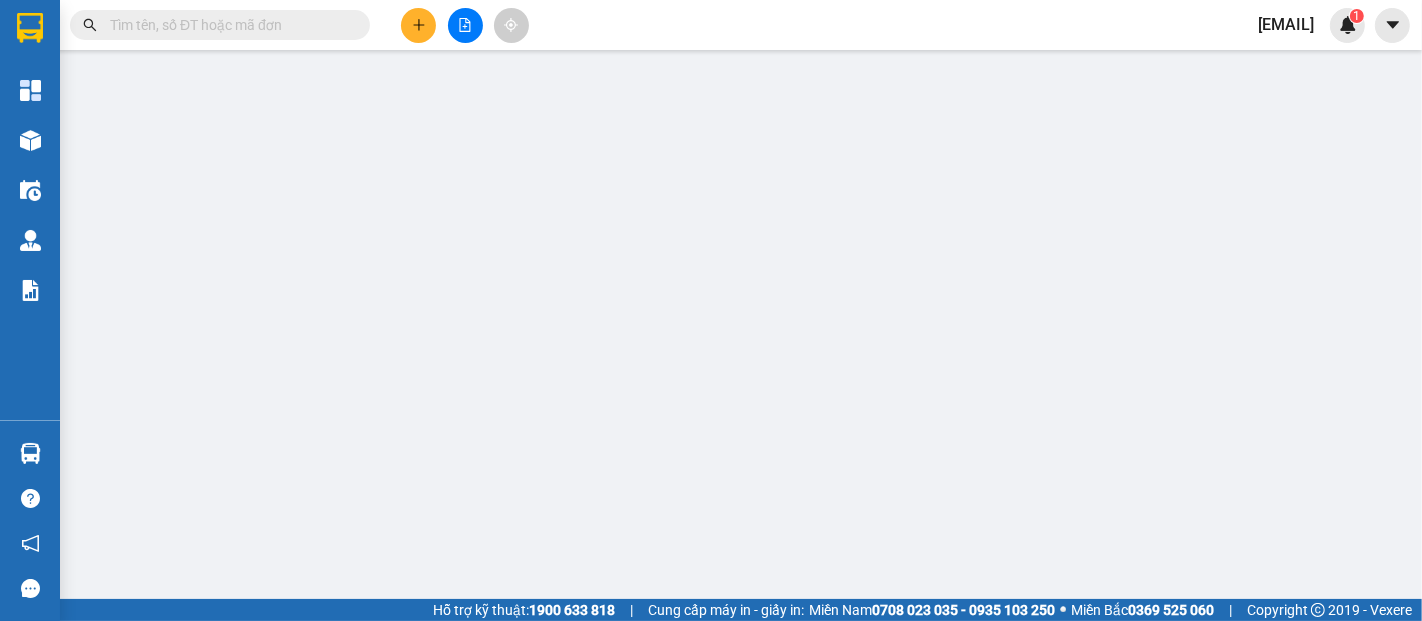 scroll, scrollTop: 0, scrollLeft: 0, axis: both 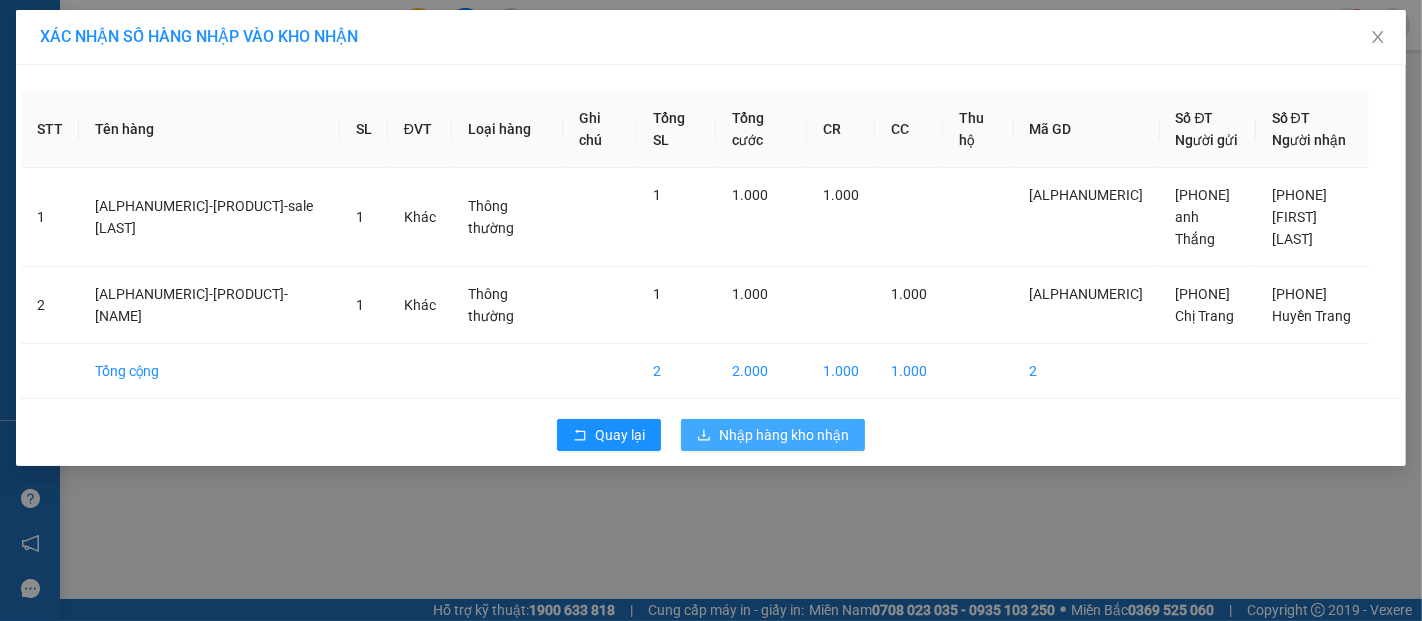 click on "Nhập hàng kho nhận" at bounding box center [784, 435] 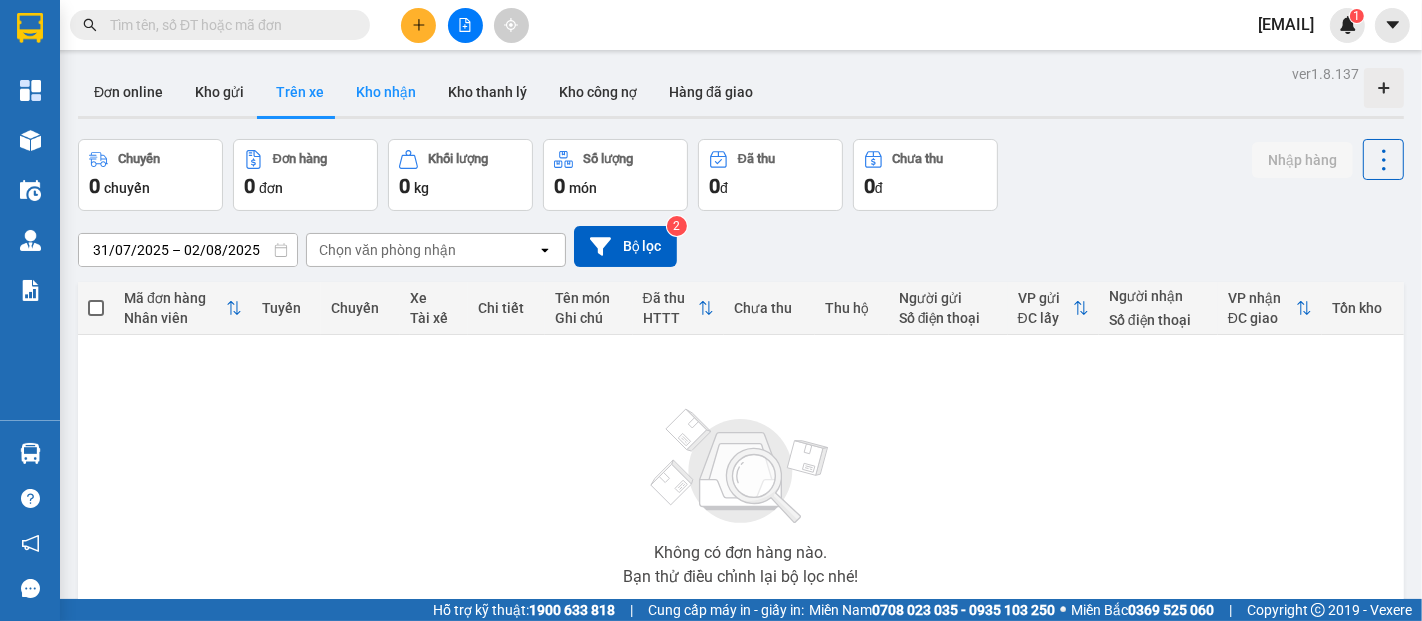 click on "Kho nhận" at bounding box center [386, 92] 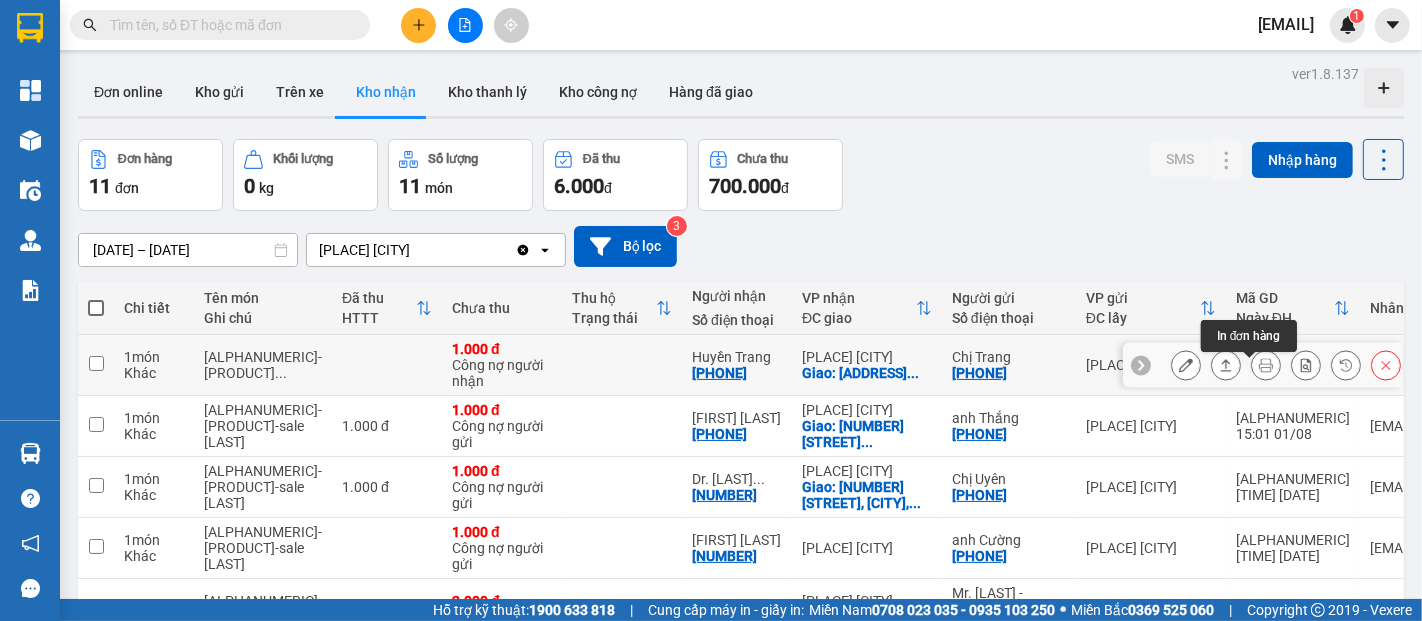 click 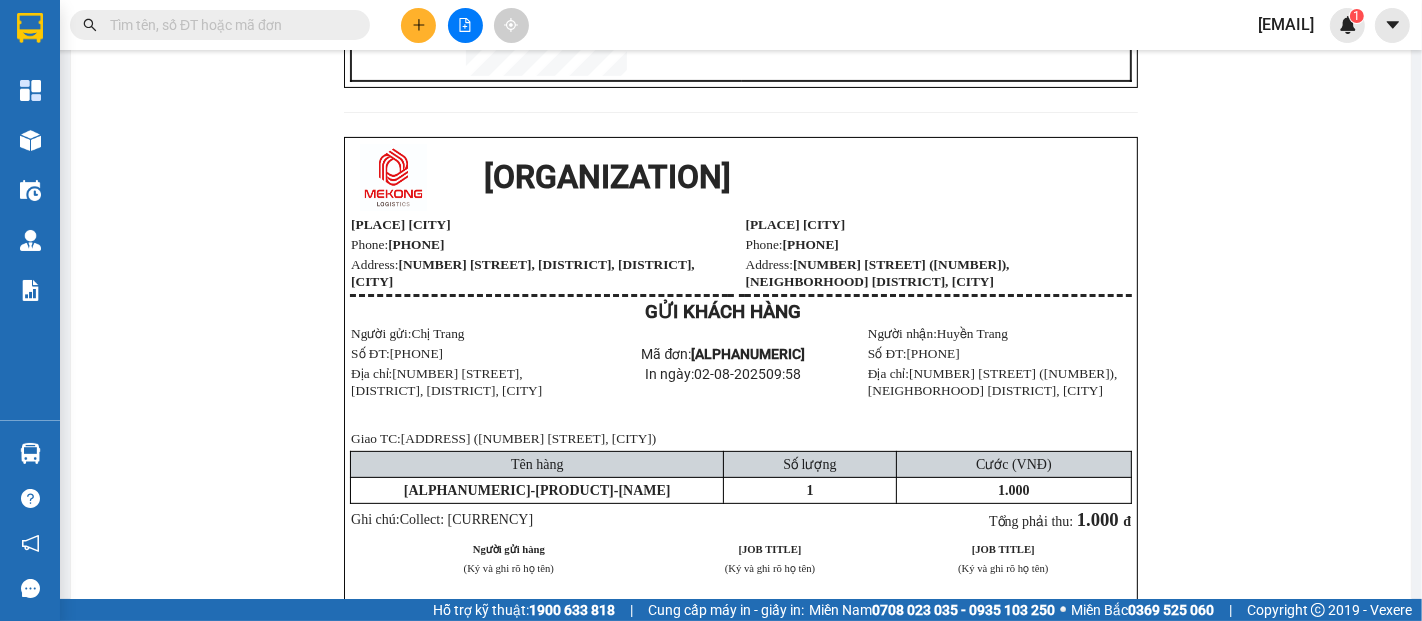 scroll, scrollTop: 370, scrollLeft: 0, axis: vertical 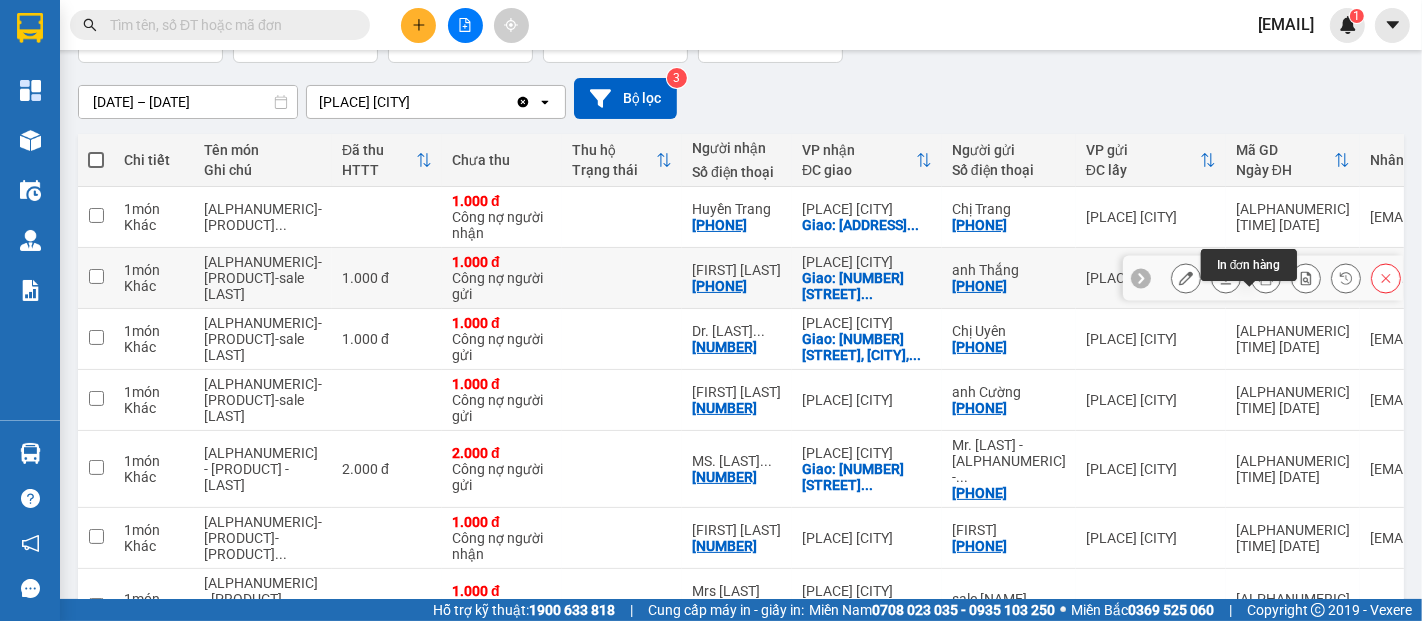 click 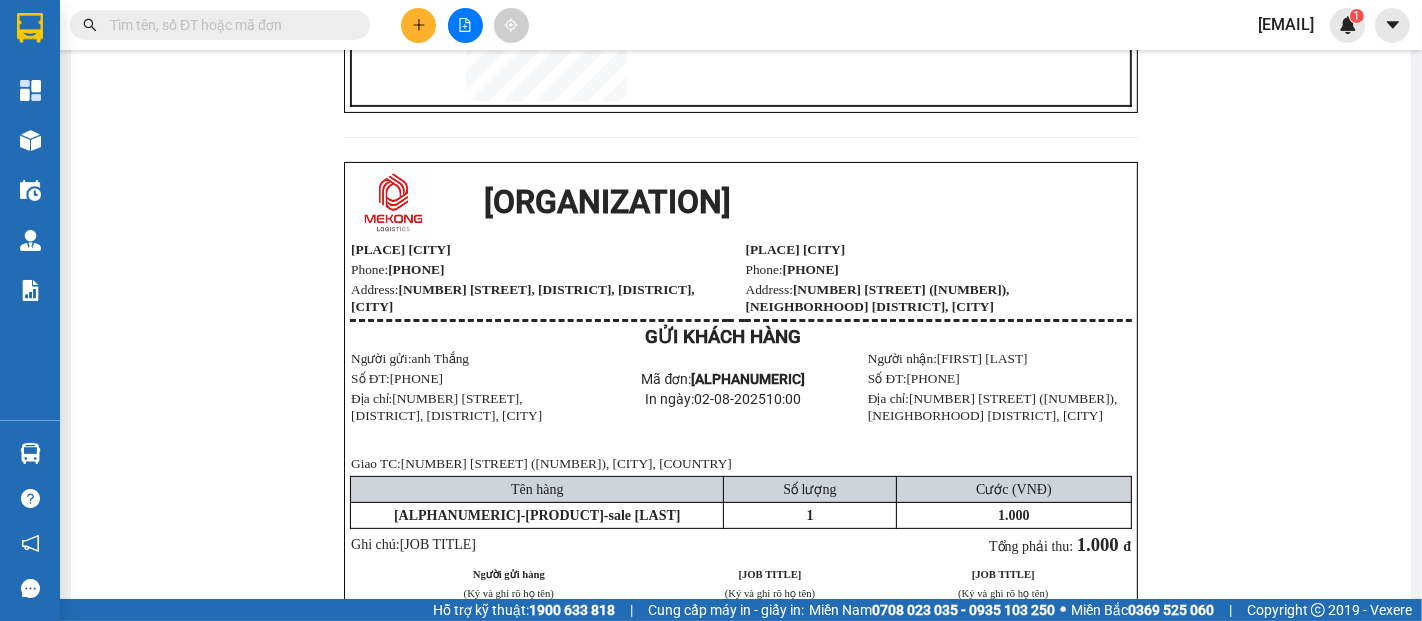 scroll, scrollTop: 444, scrollLeft: 0, axis: vertical 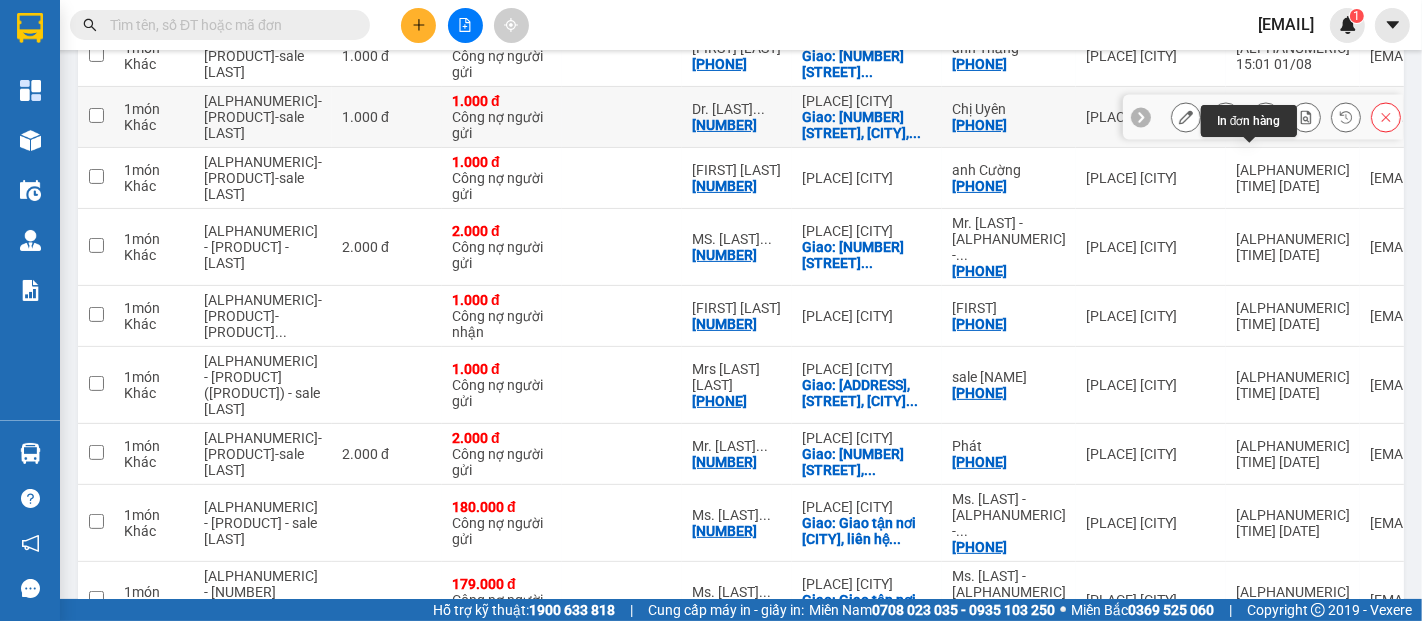 click 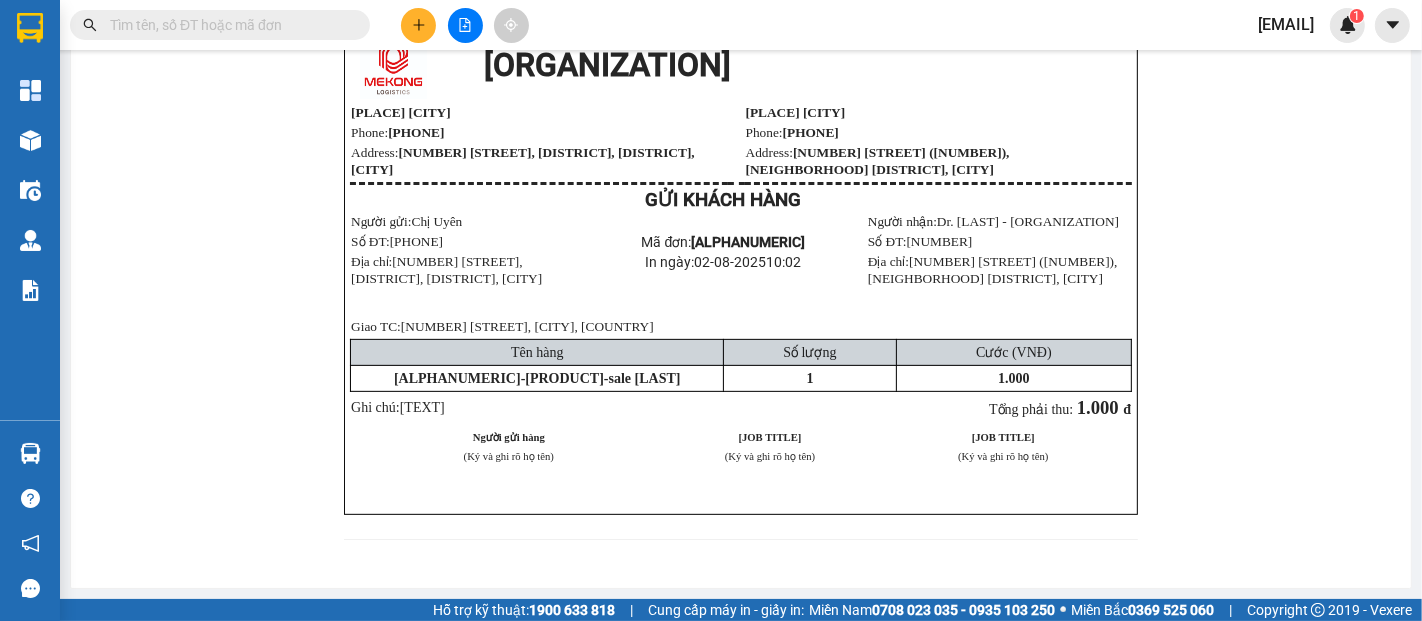 scroll, scrollTop: 638, scrollLeft: 0, axis: vertical 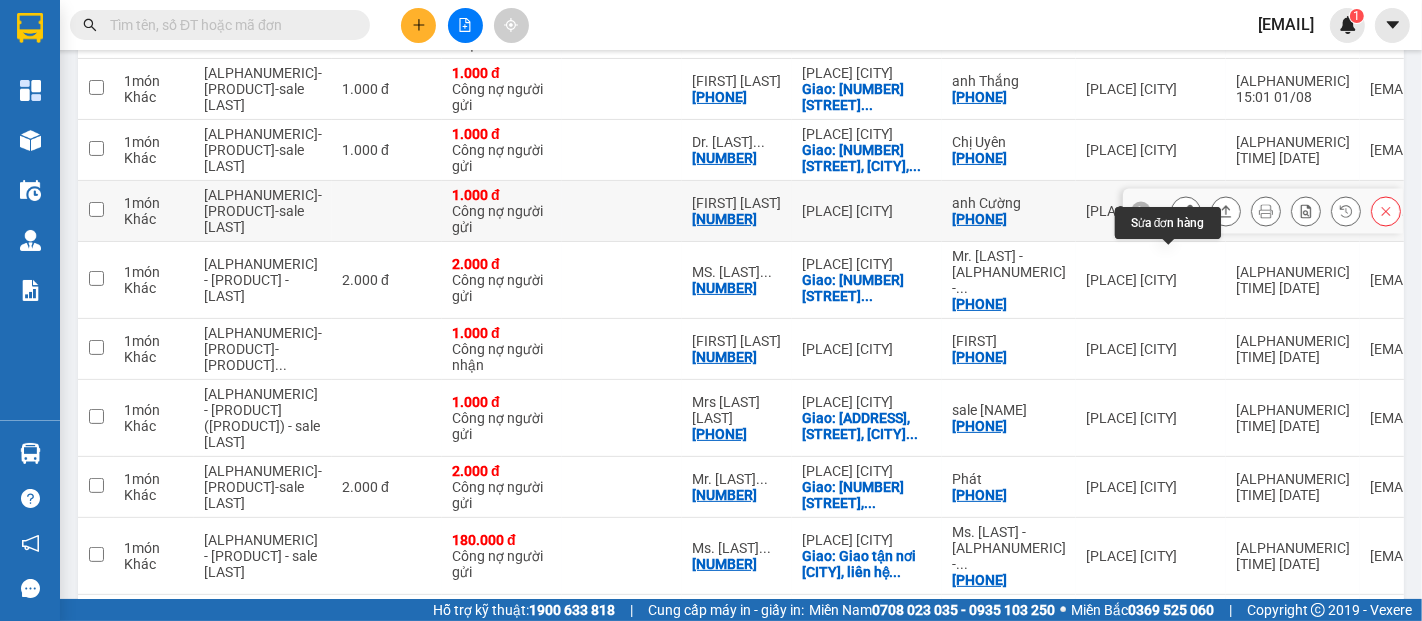 click 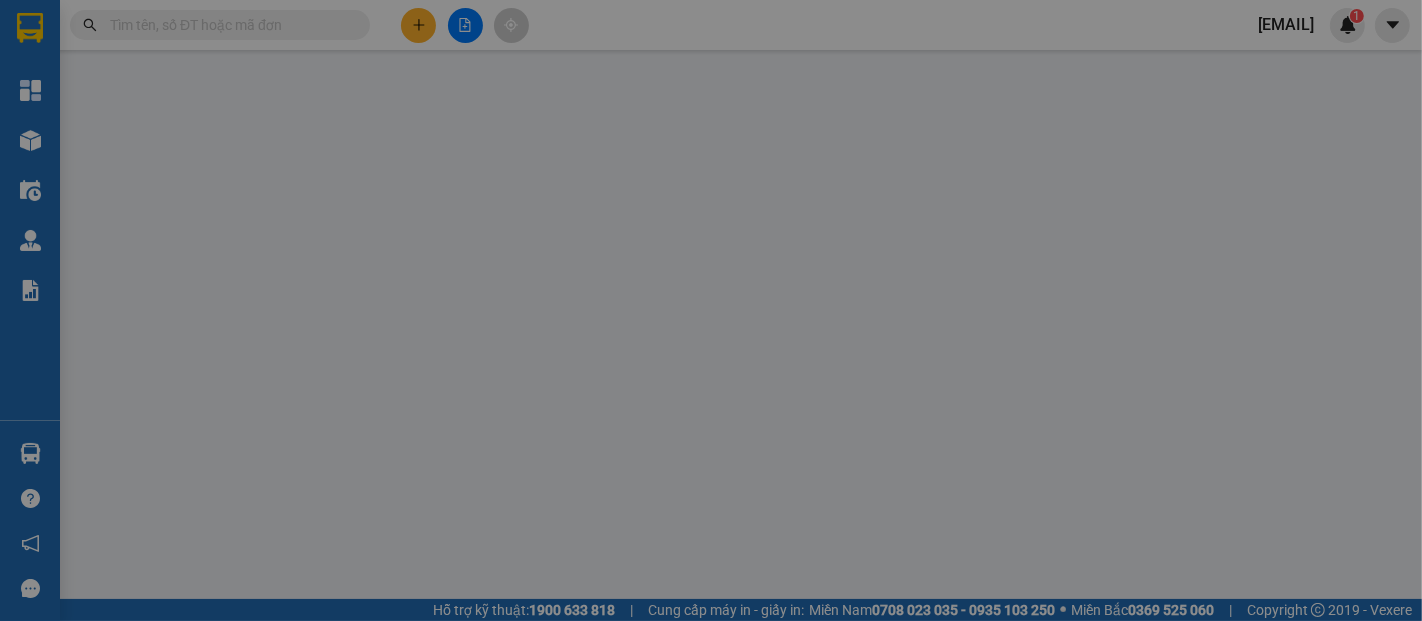 scroll, scrollTop: 0, scrollLeft: 0, axis: both 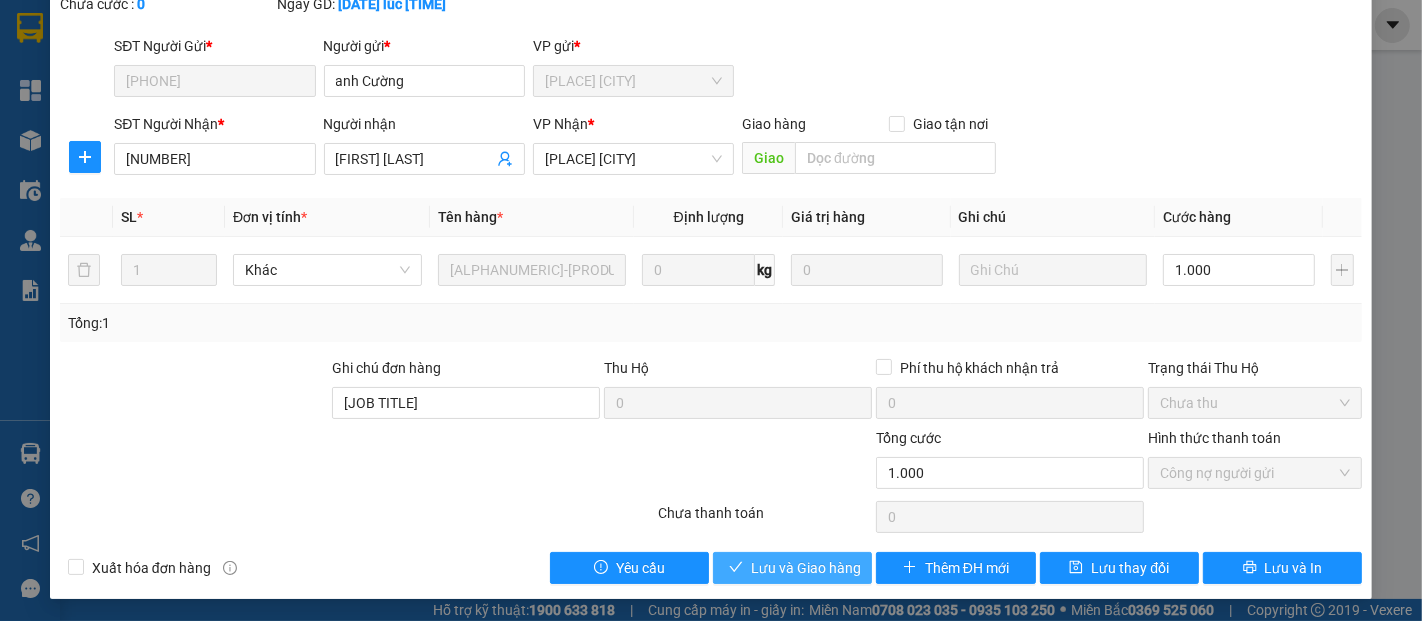 click on "Lưu và Giao hàng" at bounding box center [806, 568] 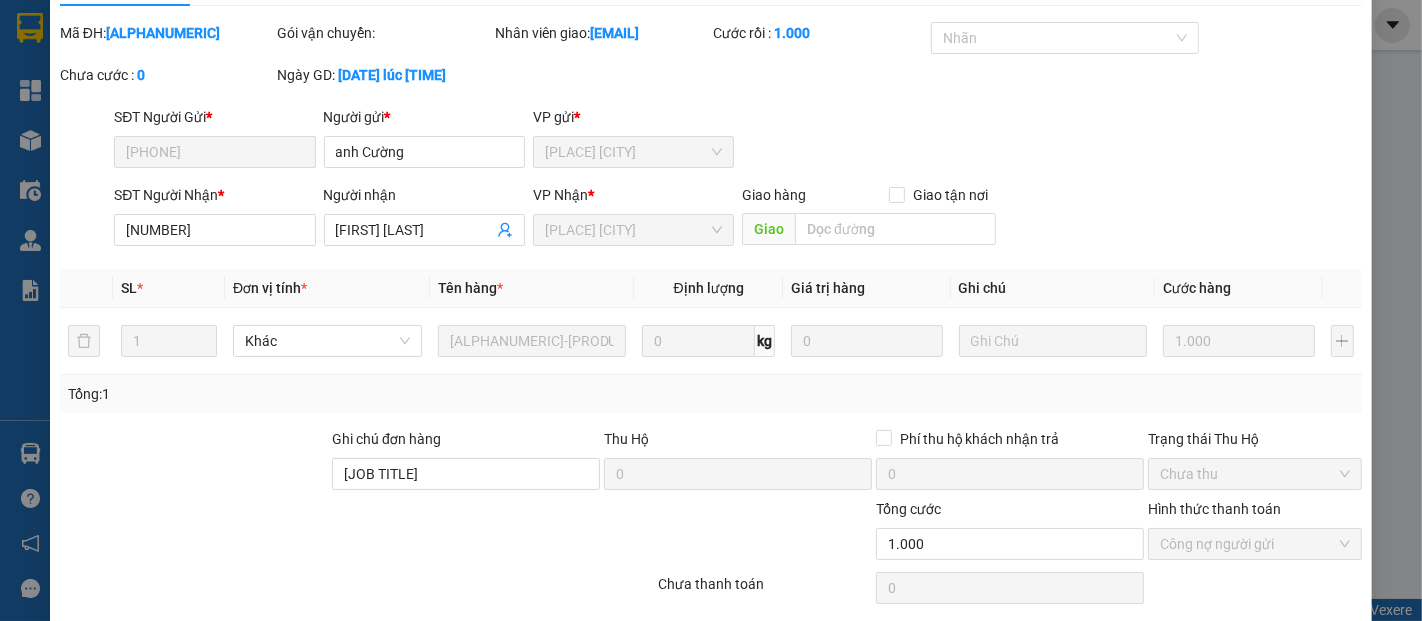 scroll, scrollTop: 0, scrollLeft: 0, axis: both 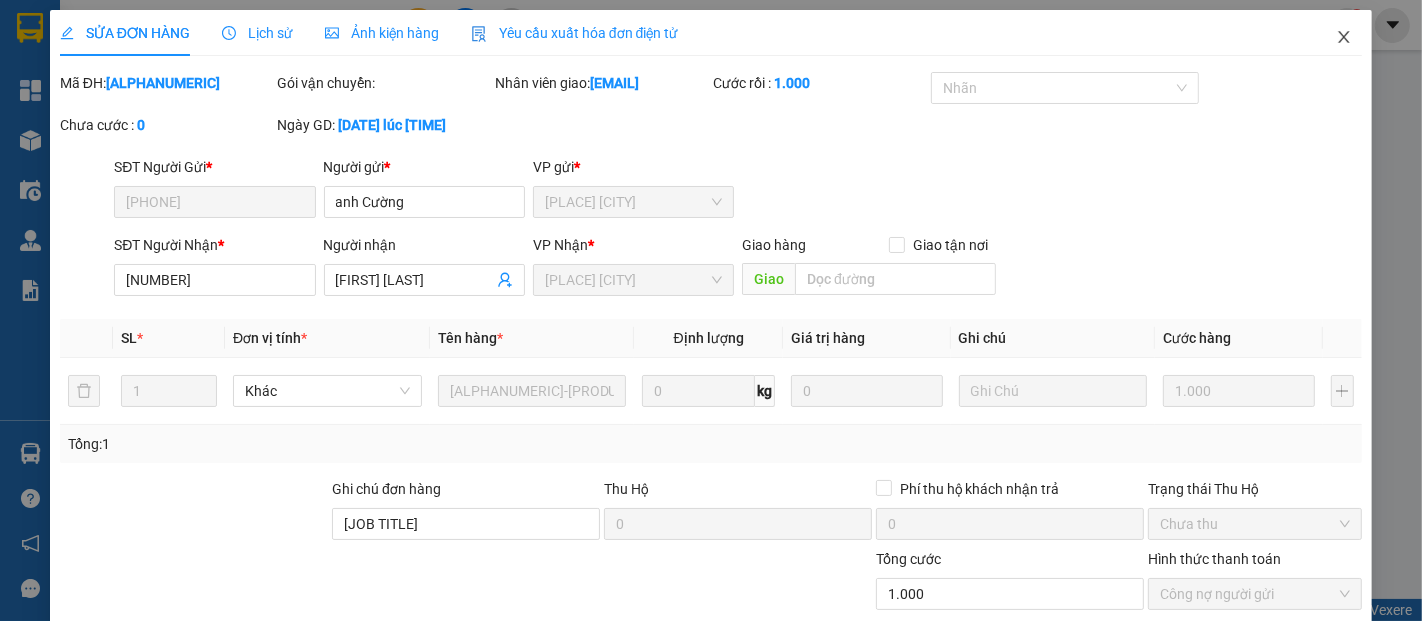 click 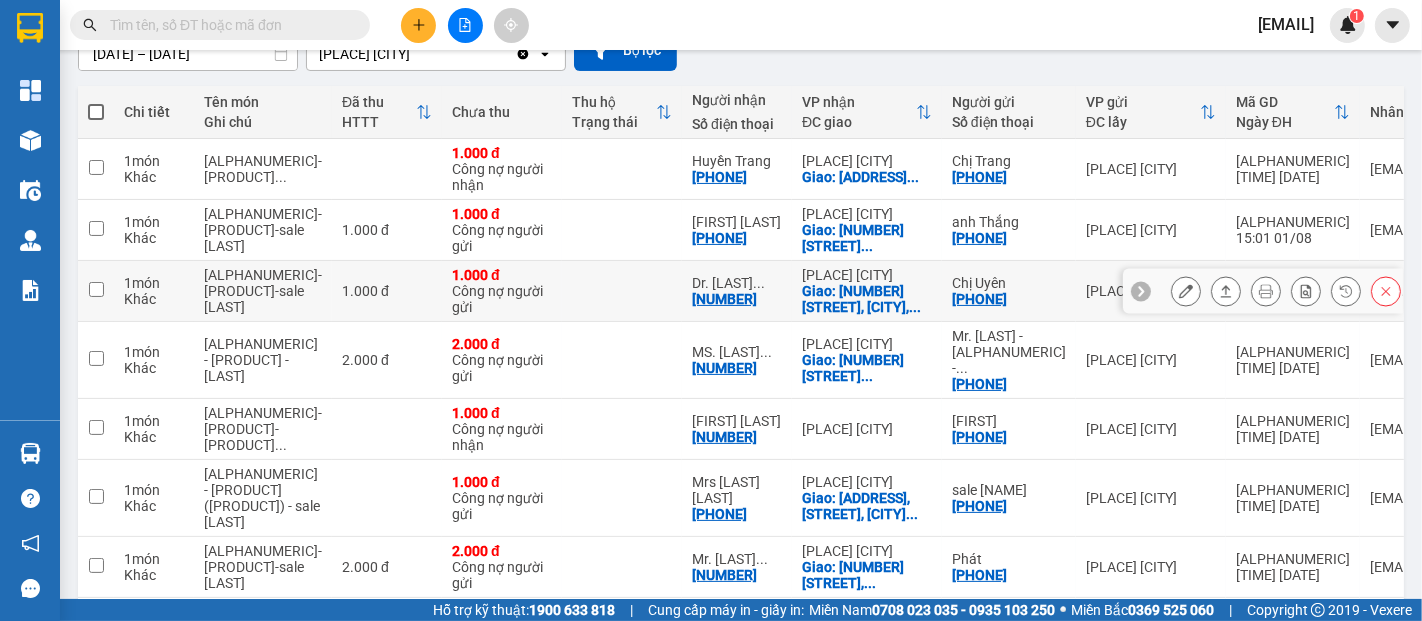 scroll, scrollTop: 222, scrollLeft: 0, axis: vertical 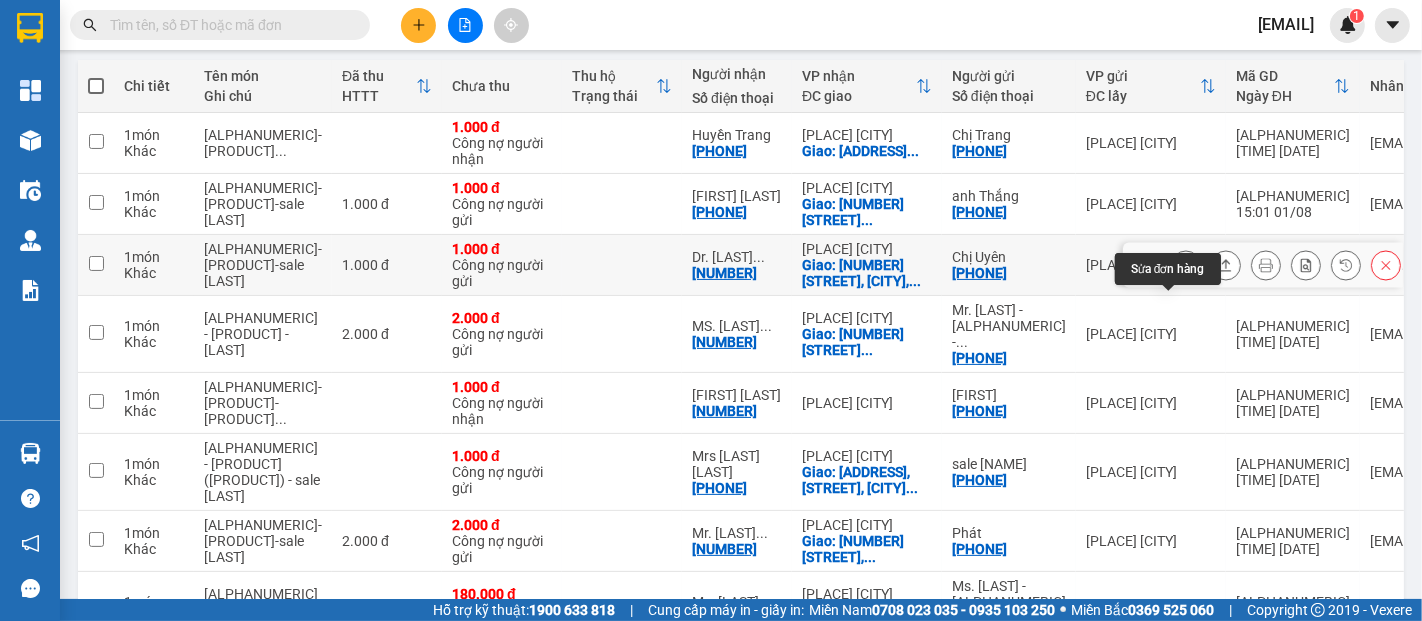 click 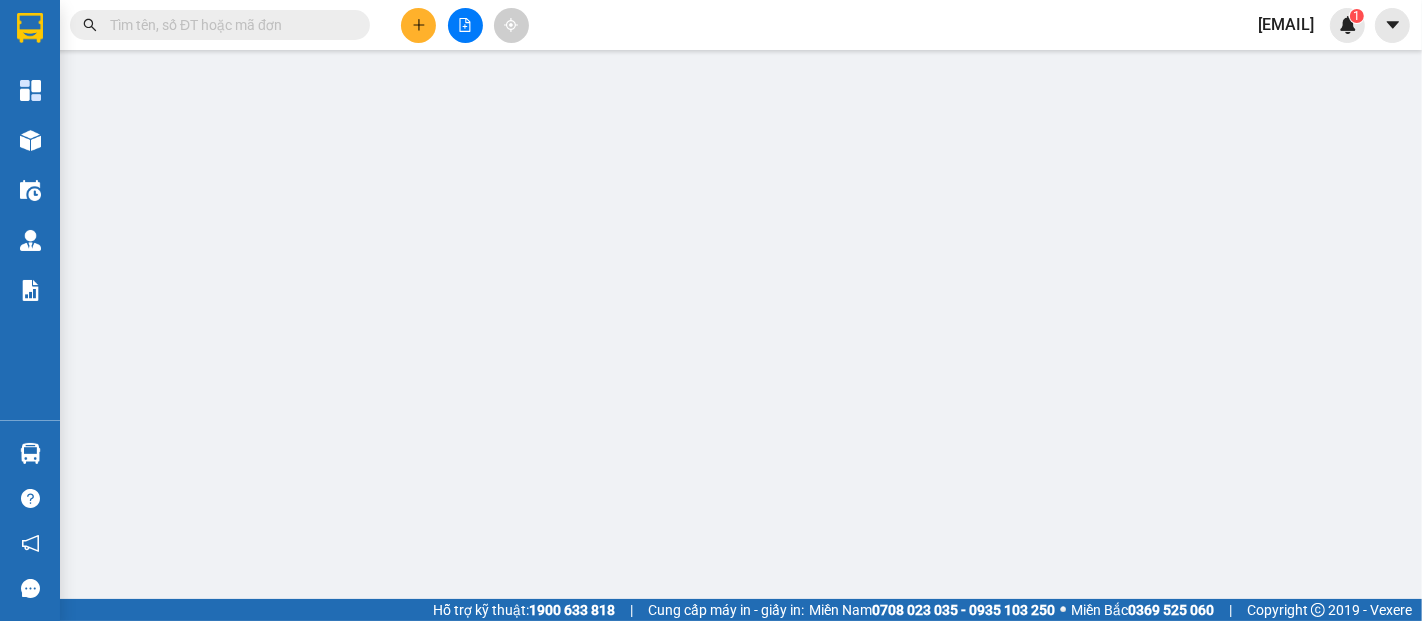 scroll, scrollTop: 0, scrollLeft: 0, axis: both 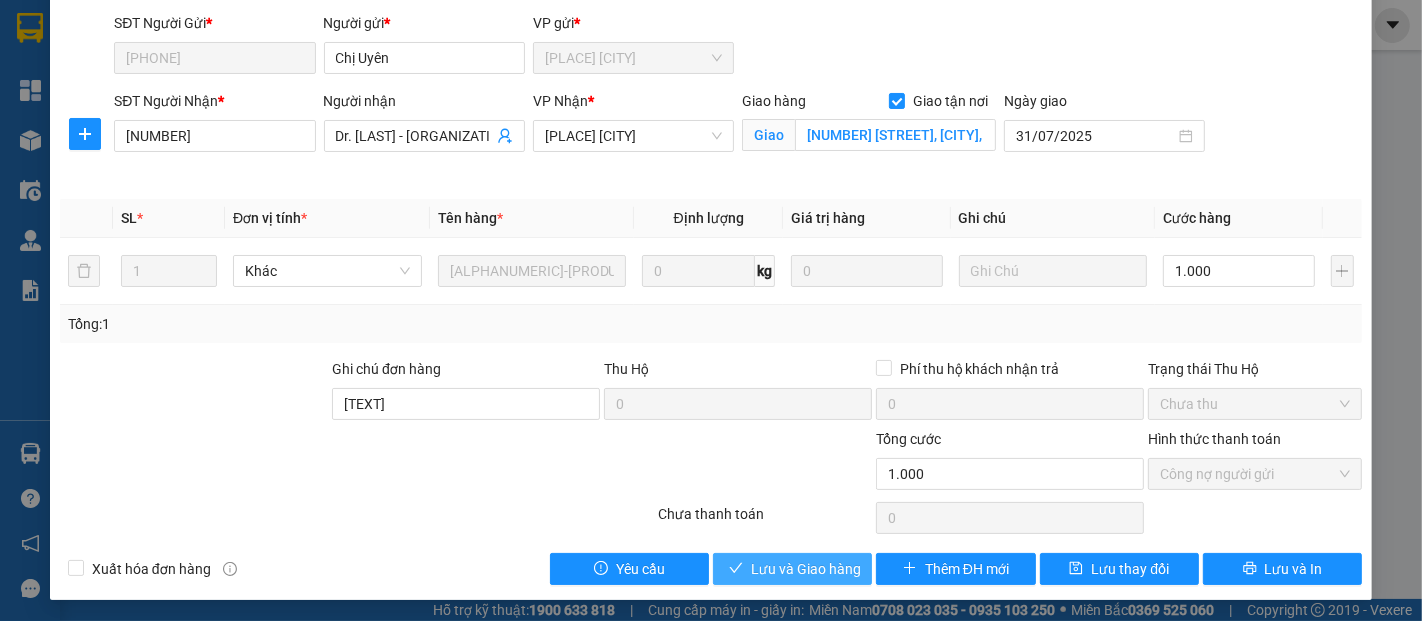 click on "Lưu và Giao hàng" at bounding box center (806, 569) 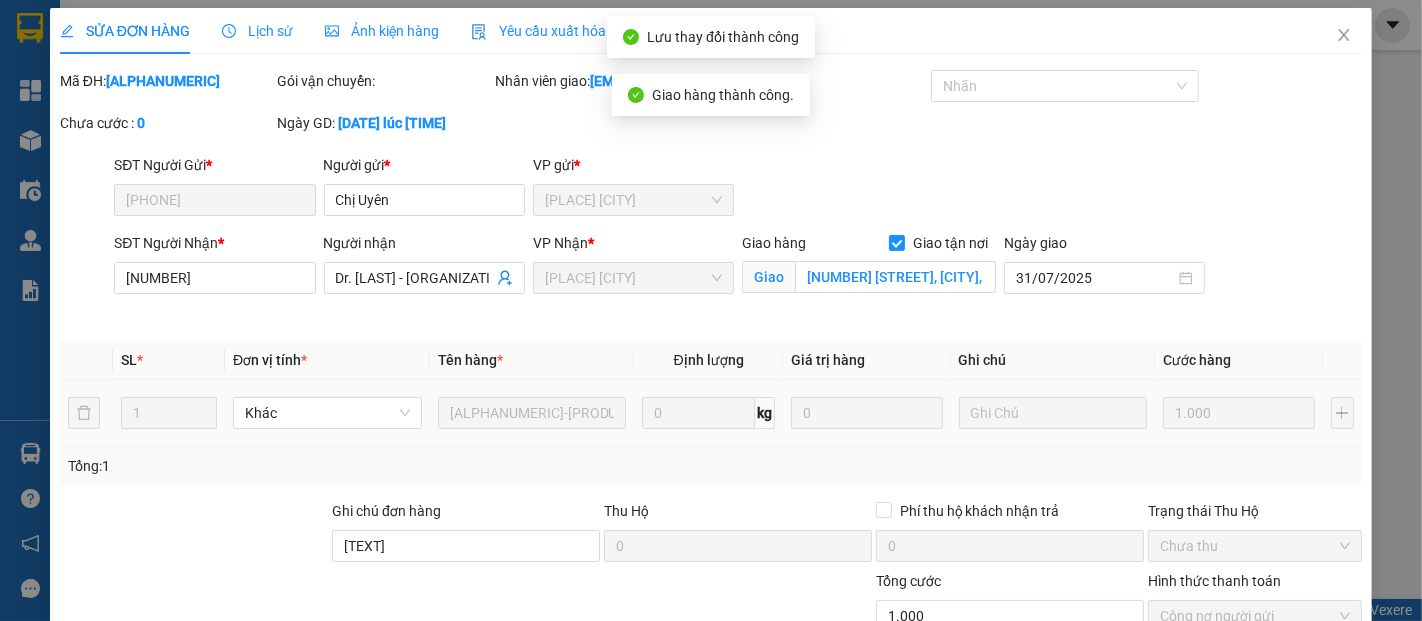 scroll, scrollTop: 0, scrollLeft: 0, axis: both 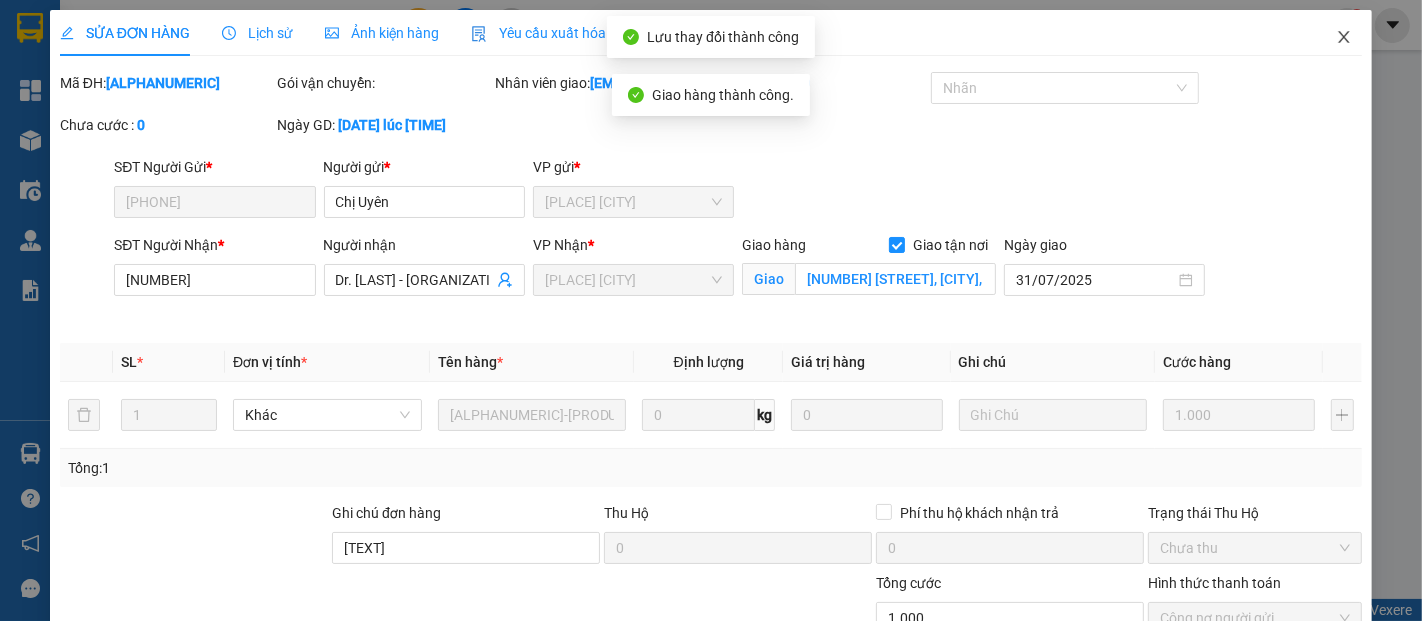 click 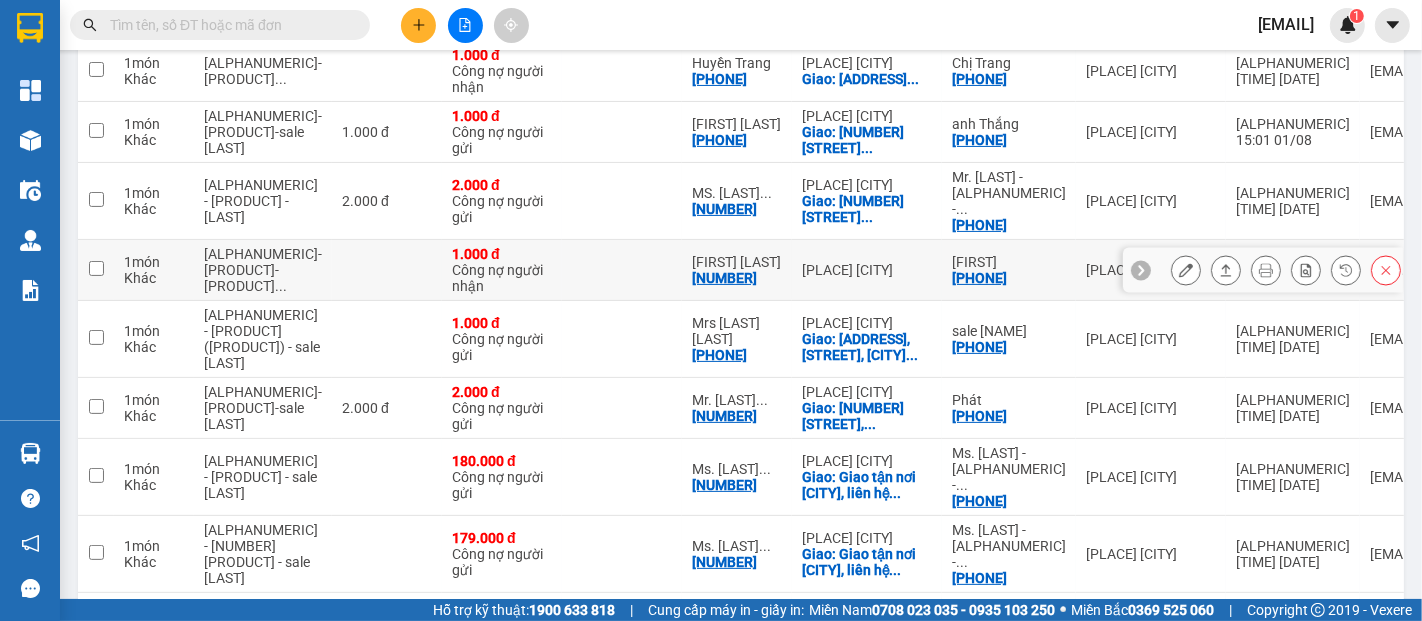 scroll, scrollTop: 296, scrollLeft: 0, axis: vertical 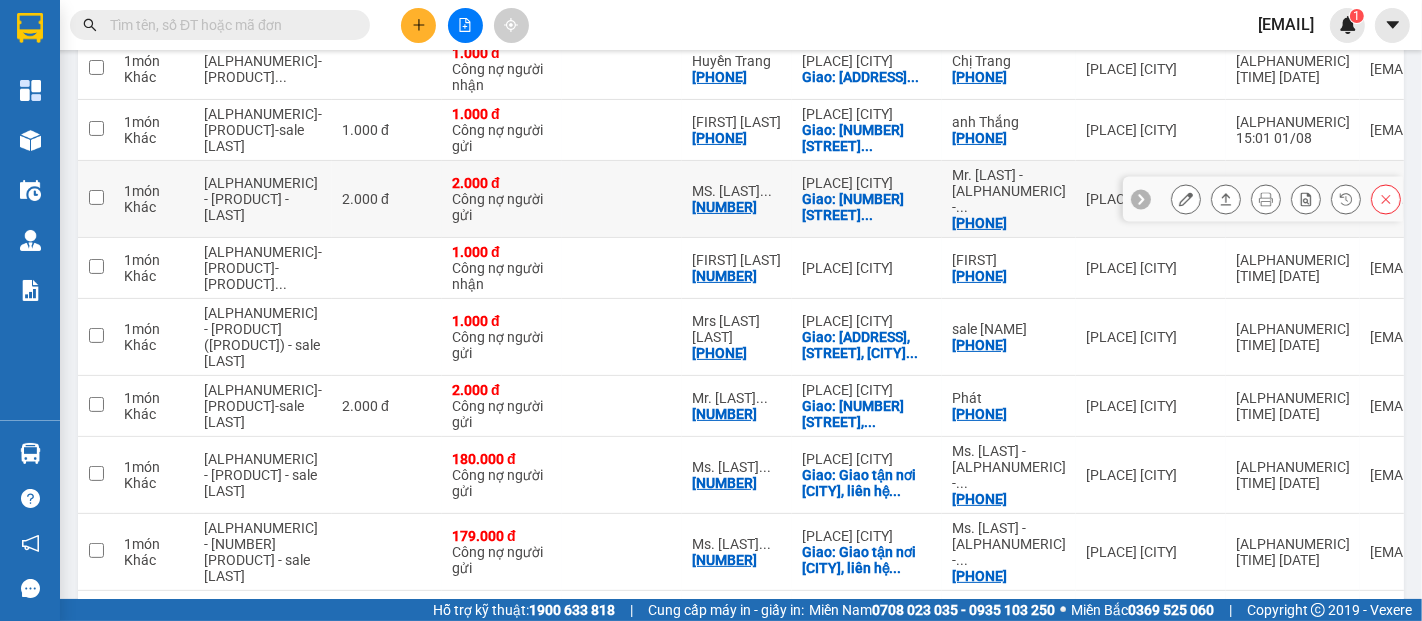 click at bounding box center (1186, 199) 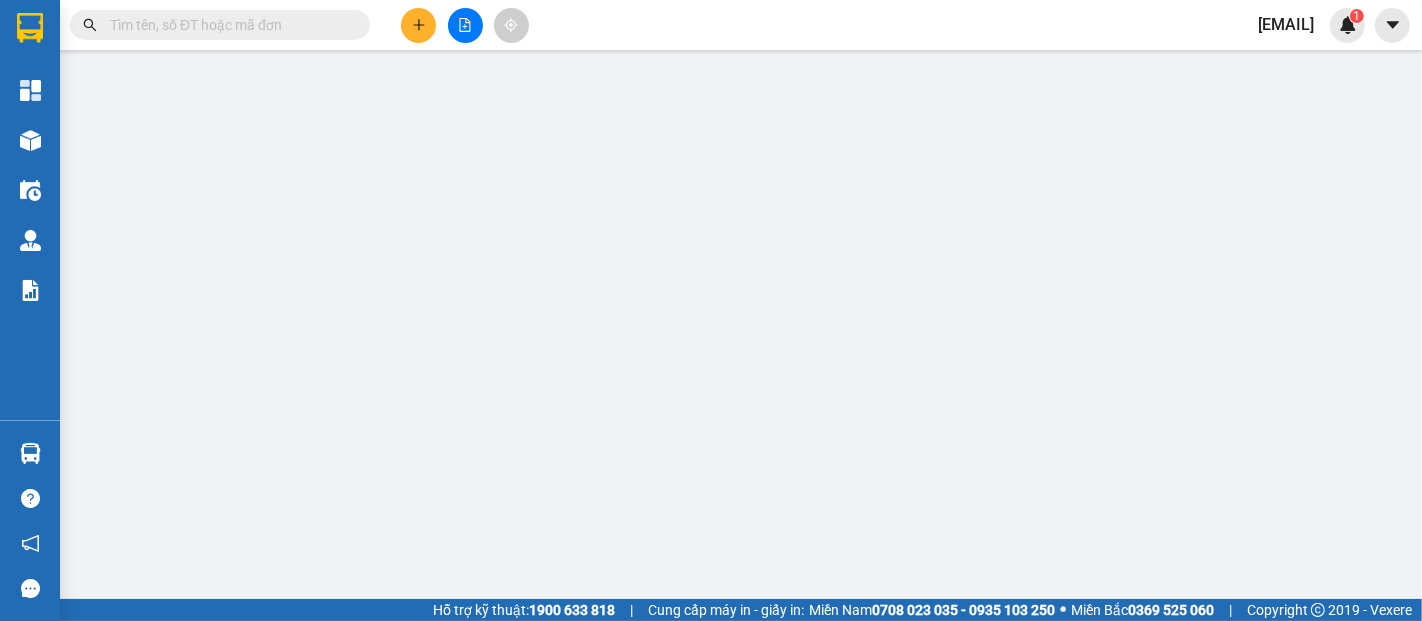 type on "[PHONE]" 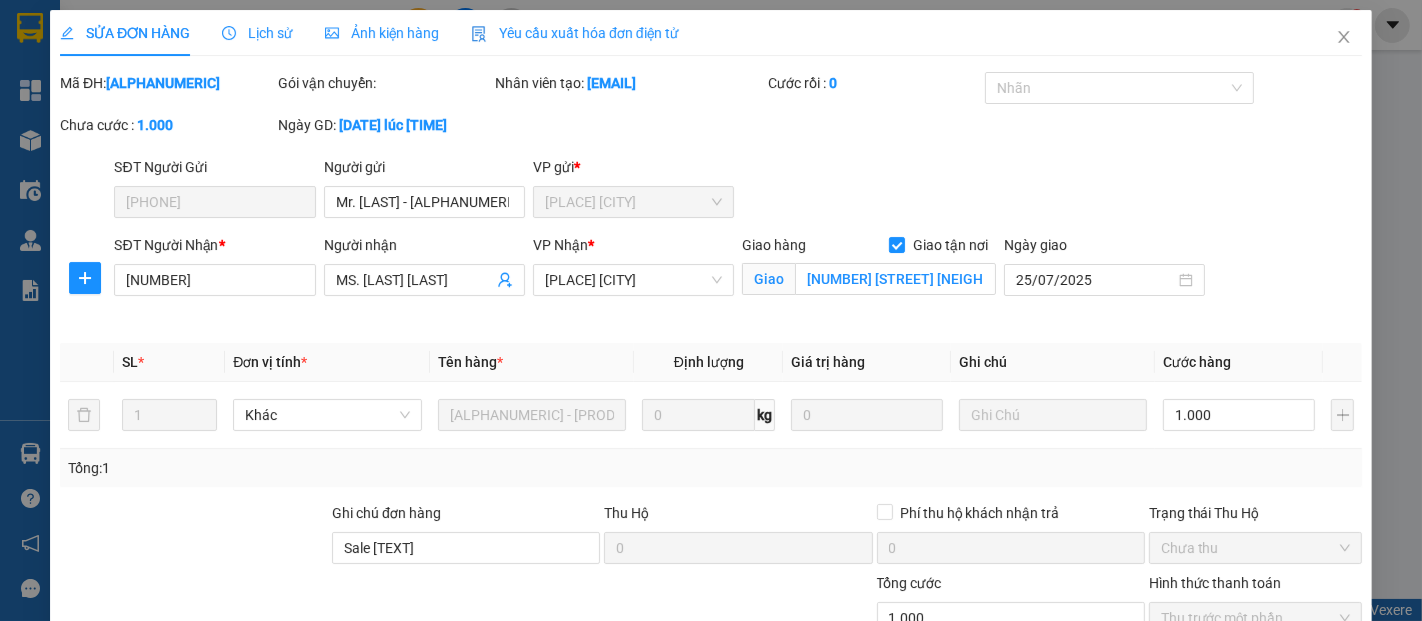 scroll, scrollTop: 0, scrollLeft: 0, axis: both 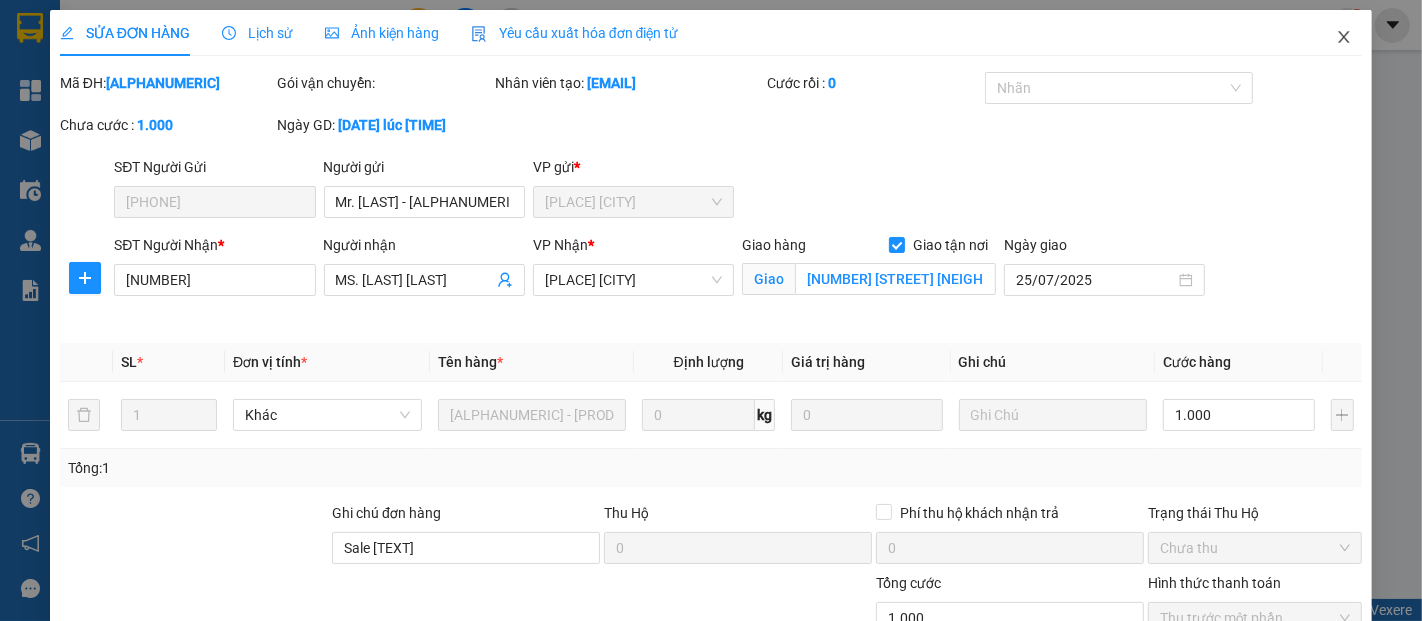 click 